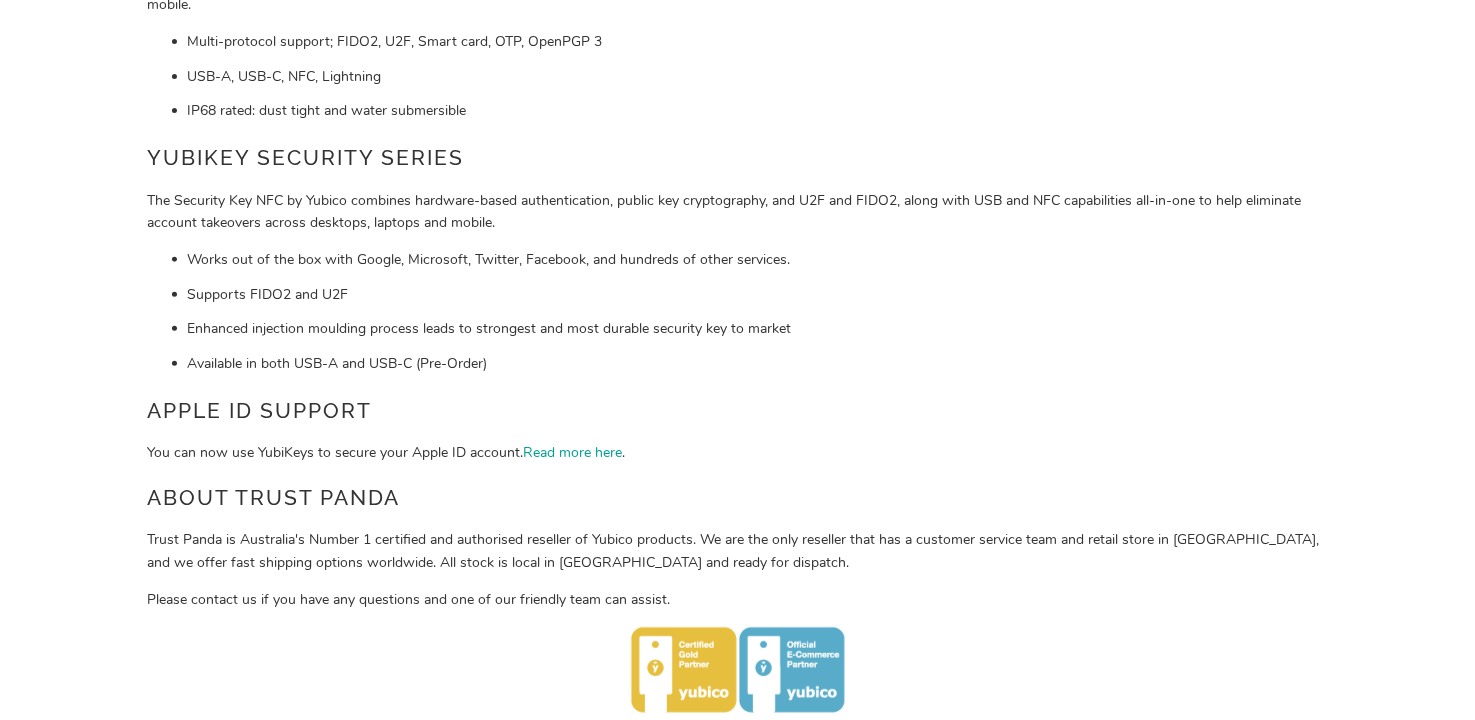 scroll, scrollTop: 0, scrollLeft: 0, axis: both 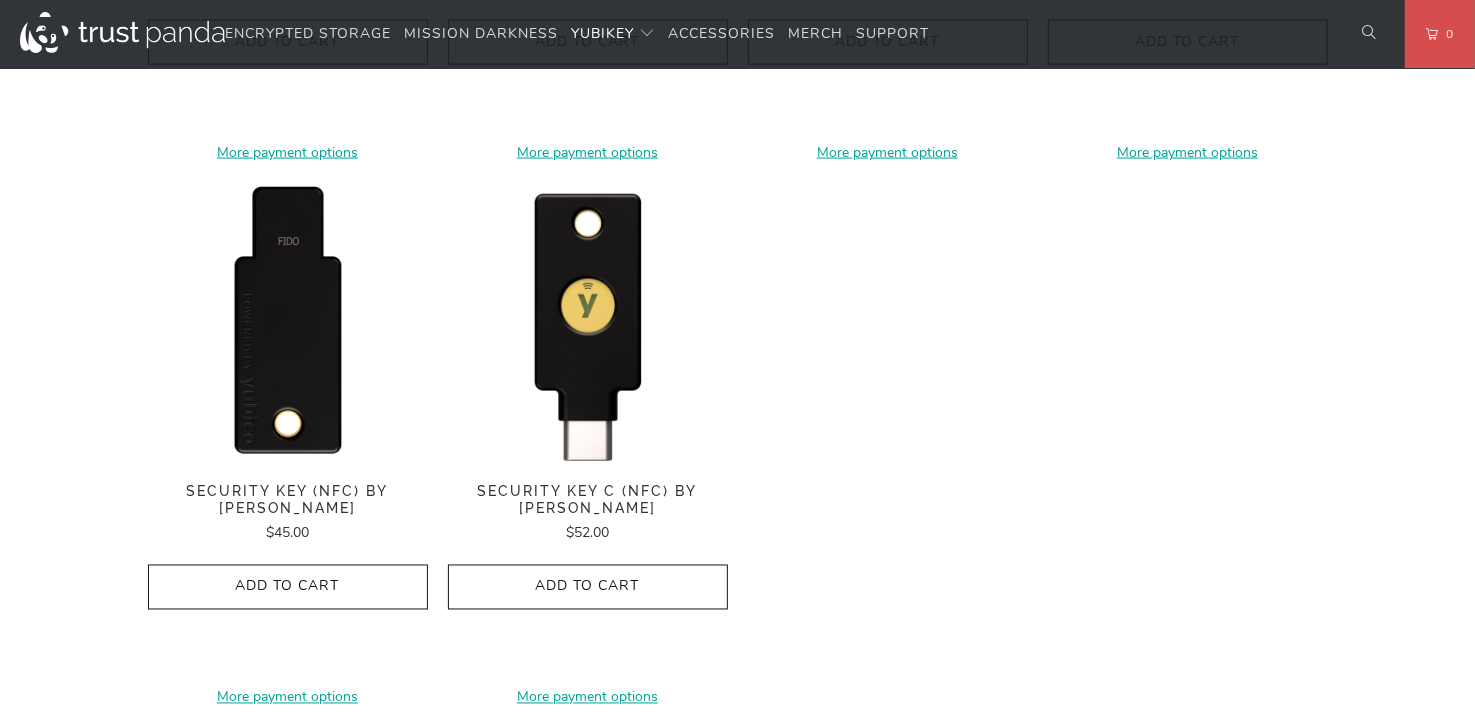 click at bounding box center (288, 324) 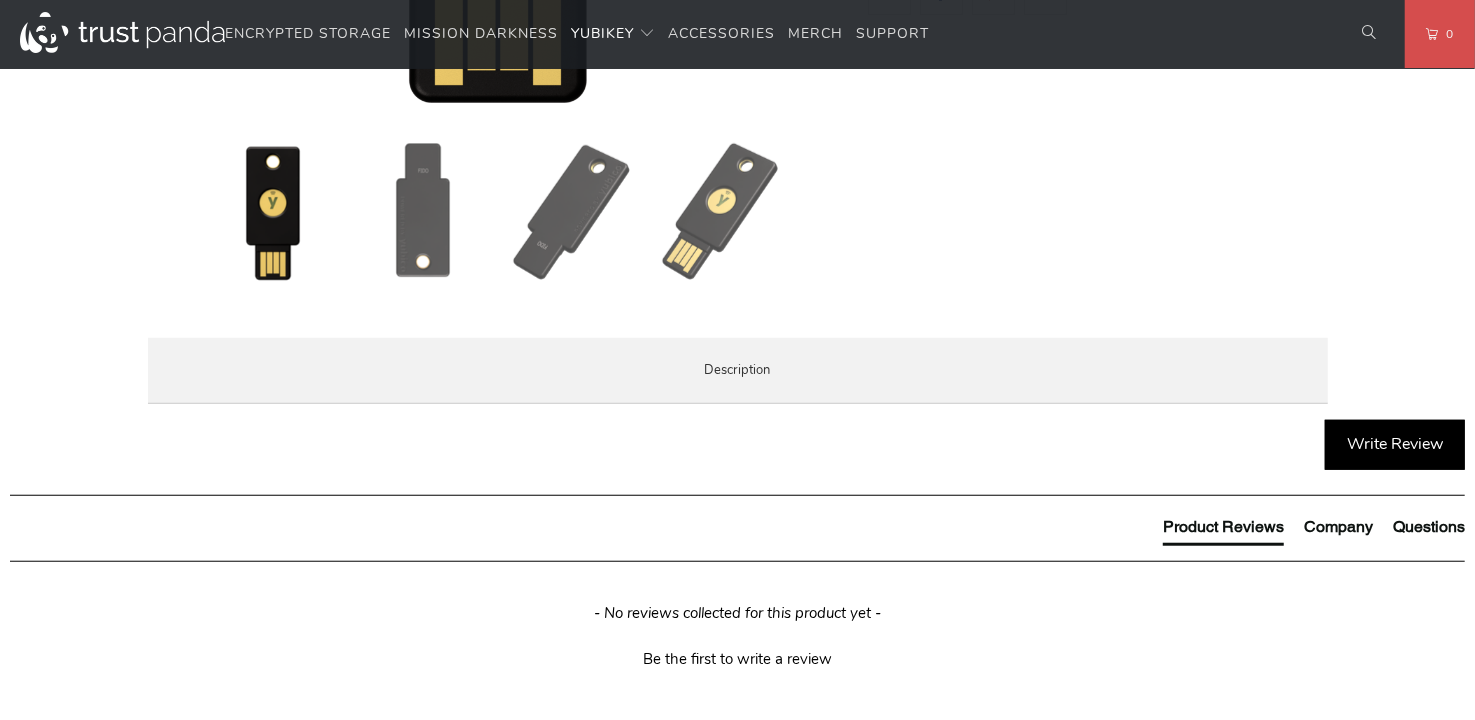 scroll, scrollTop: 799, scrollLeft: 0, axis: vertical 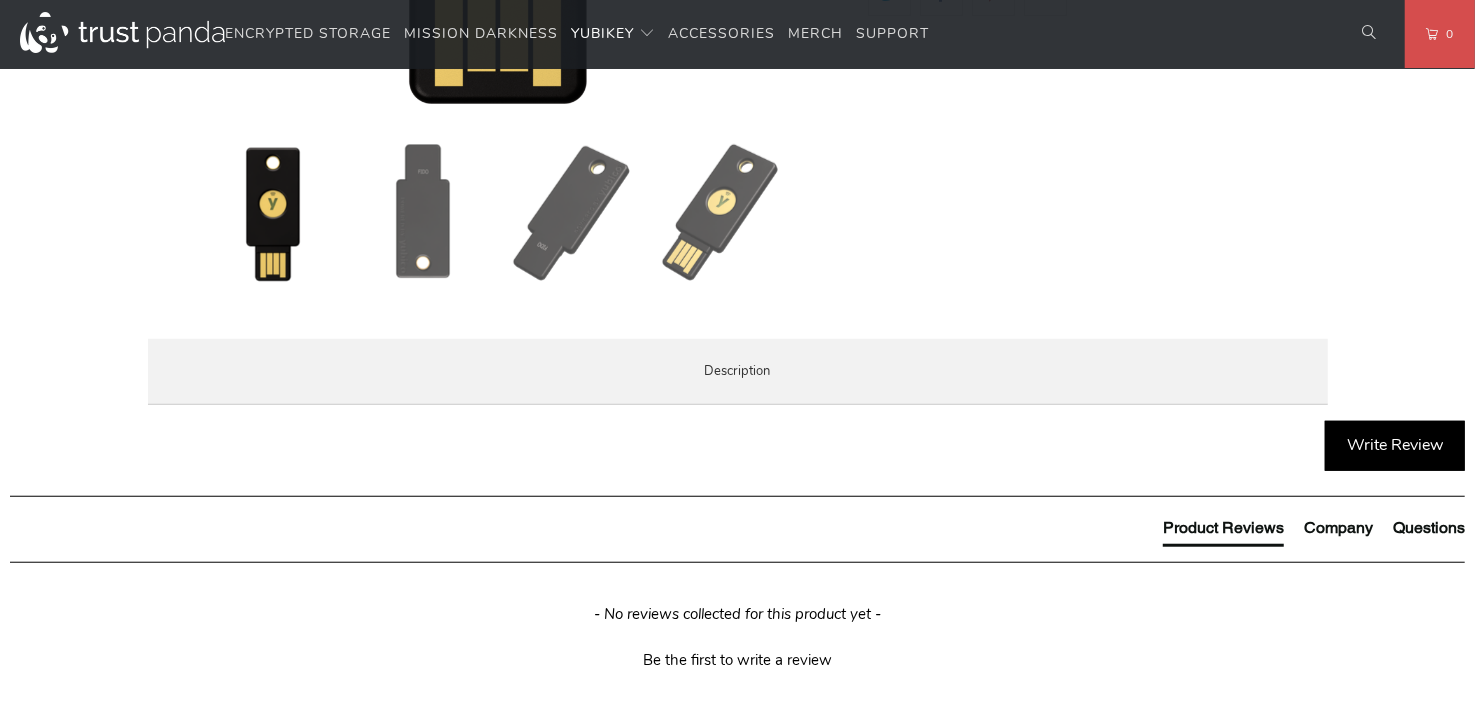 click on "Specifications" at bounding box center [0, 0] 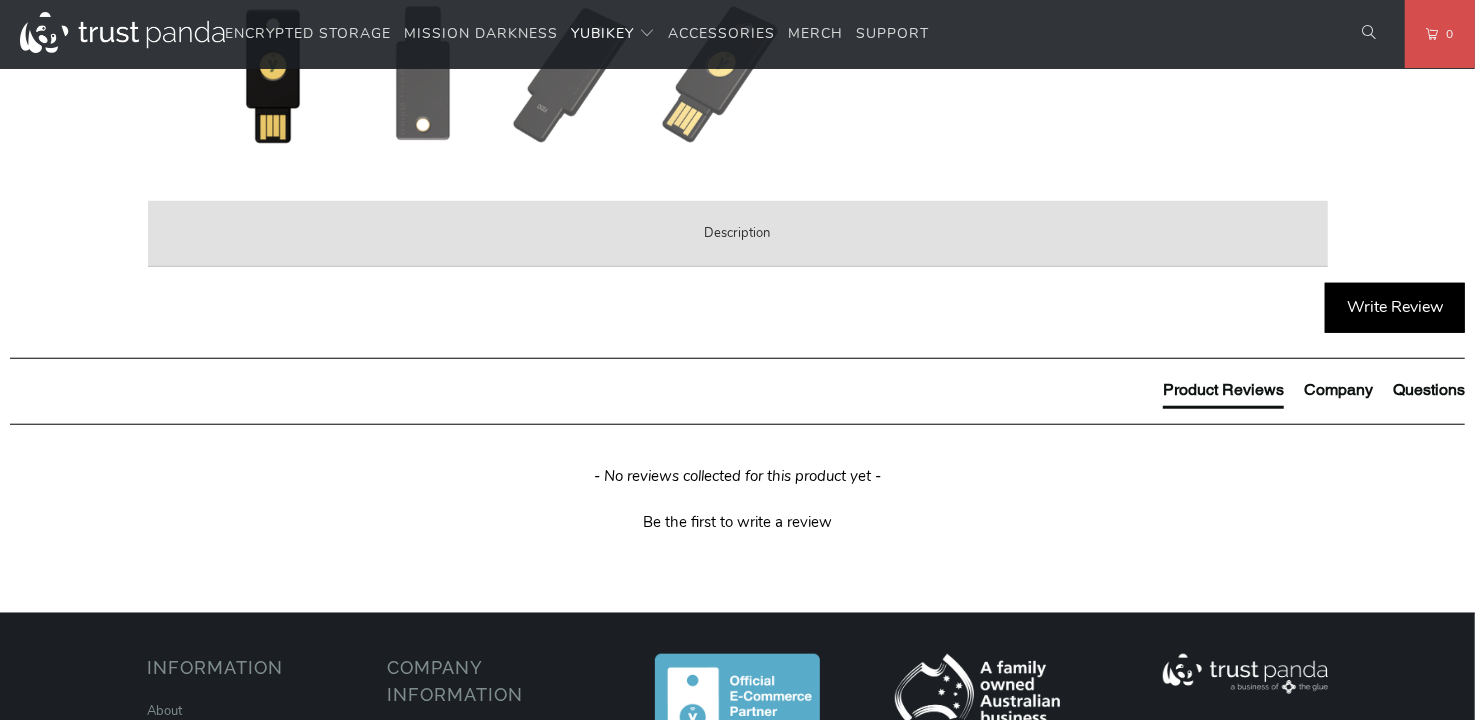 scroll, scrollTop: 1000, scrollLeft: 0, axis: vertical 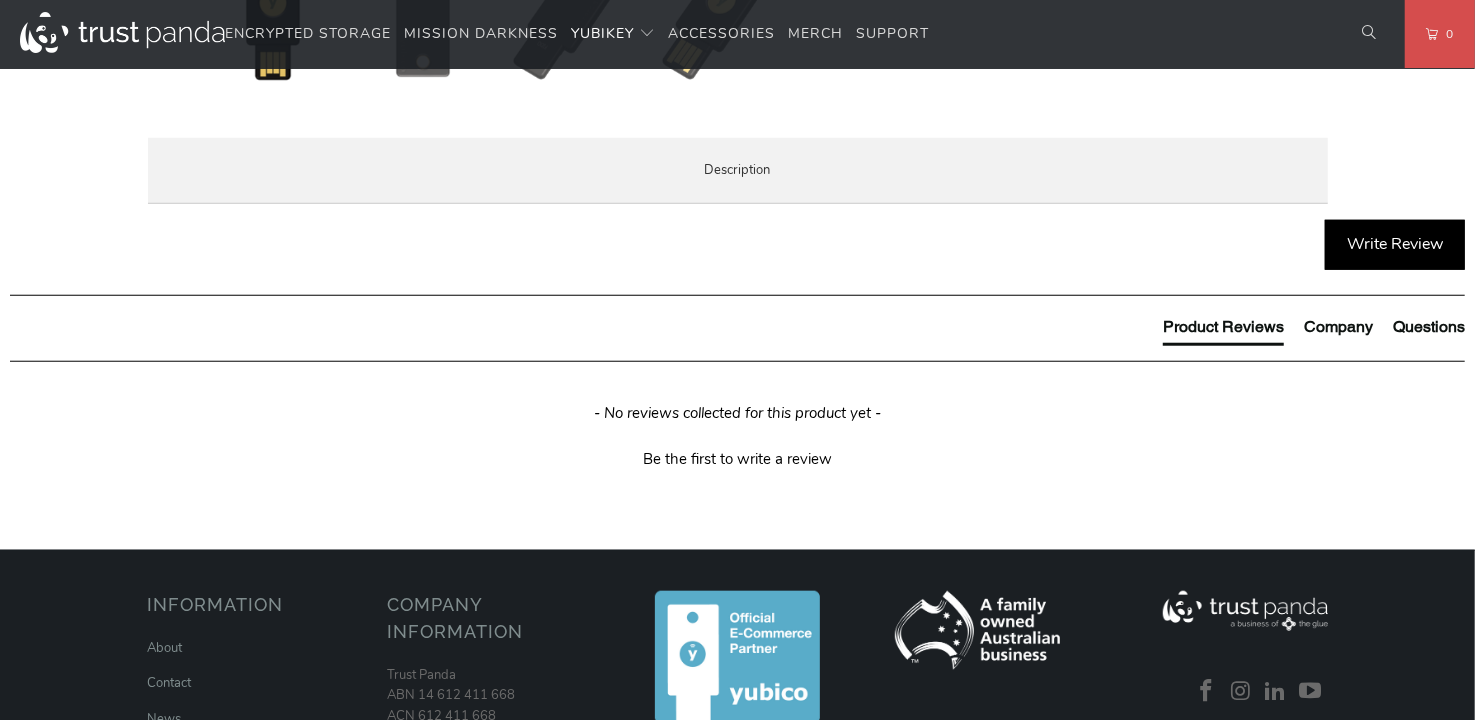 click on "Enterprise and Government" at bounding box center (0, 0) 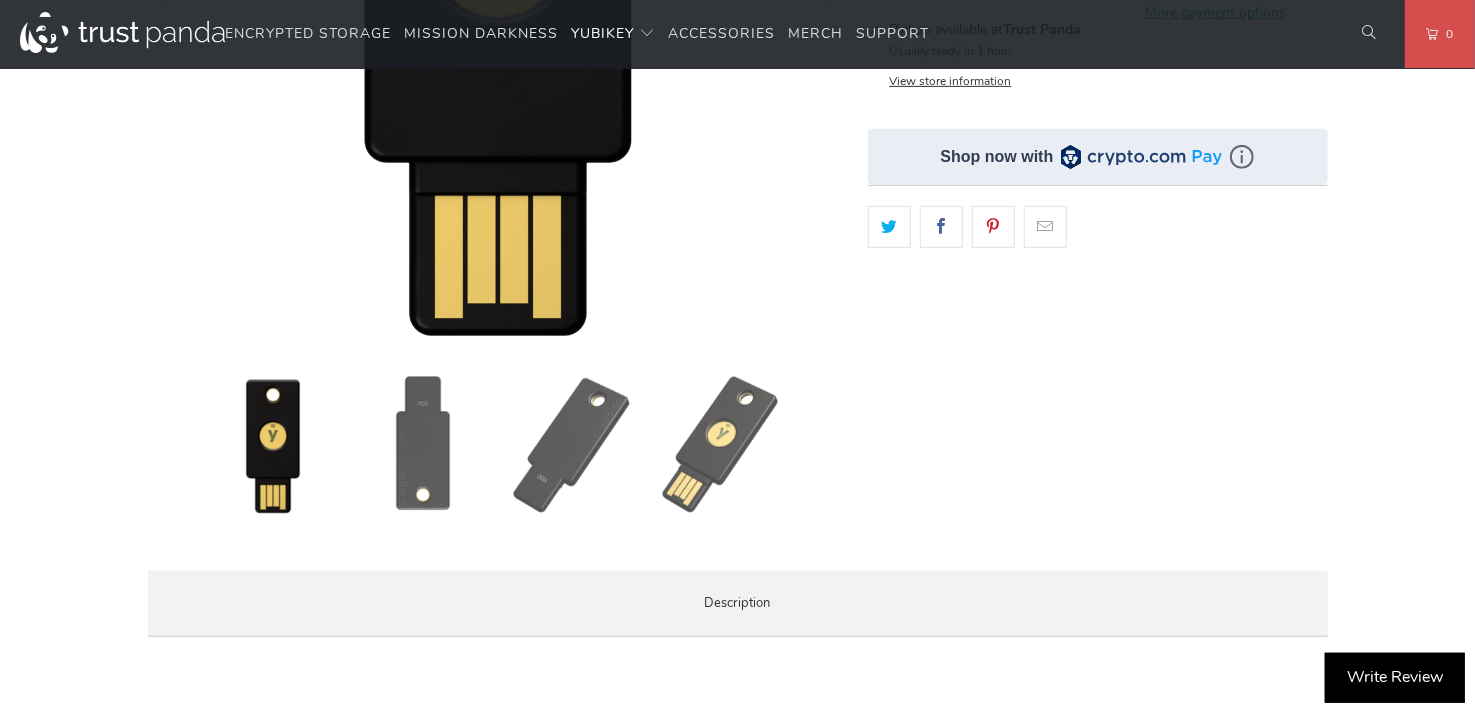 scroll, scrollTop: 500, scrollLeft: 0, axis: vertical 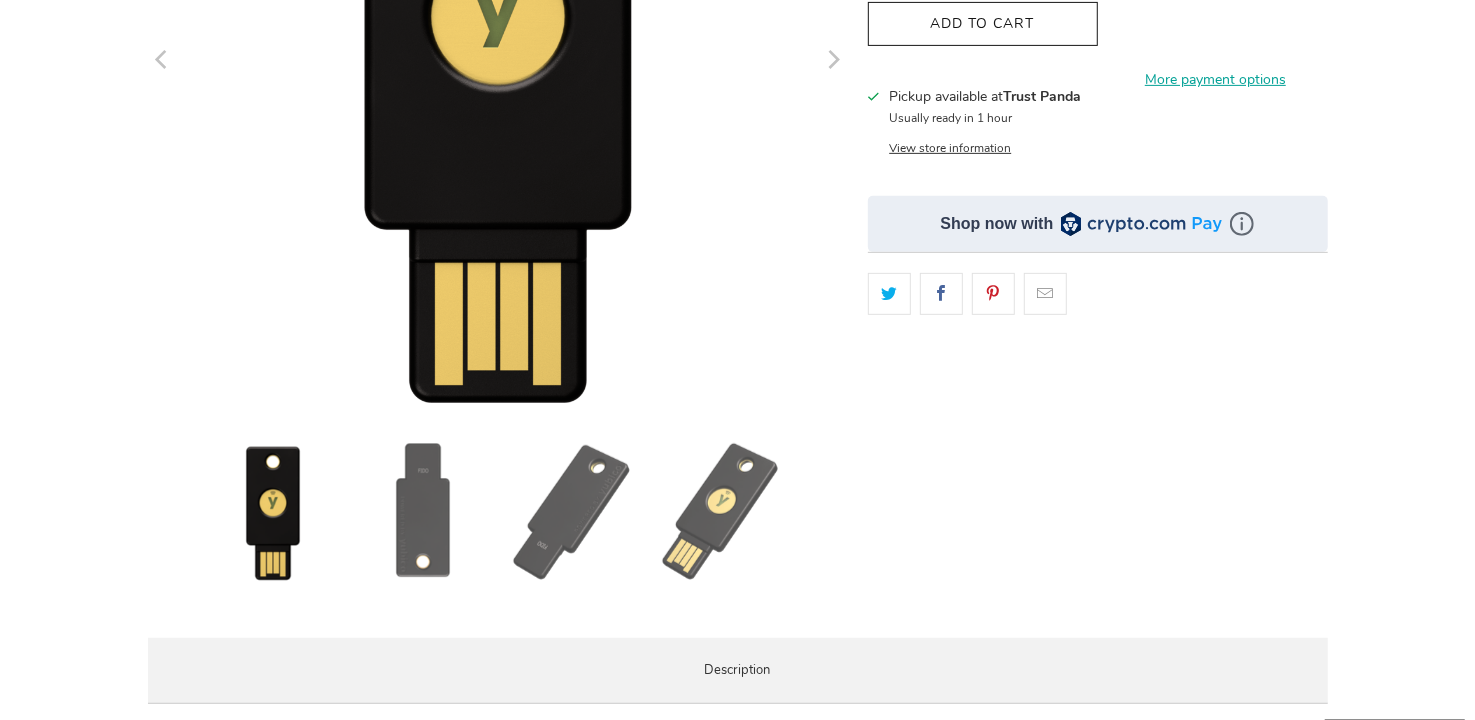 click at bounding box center (722, 512) 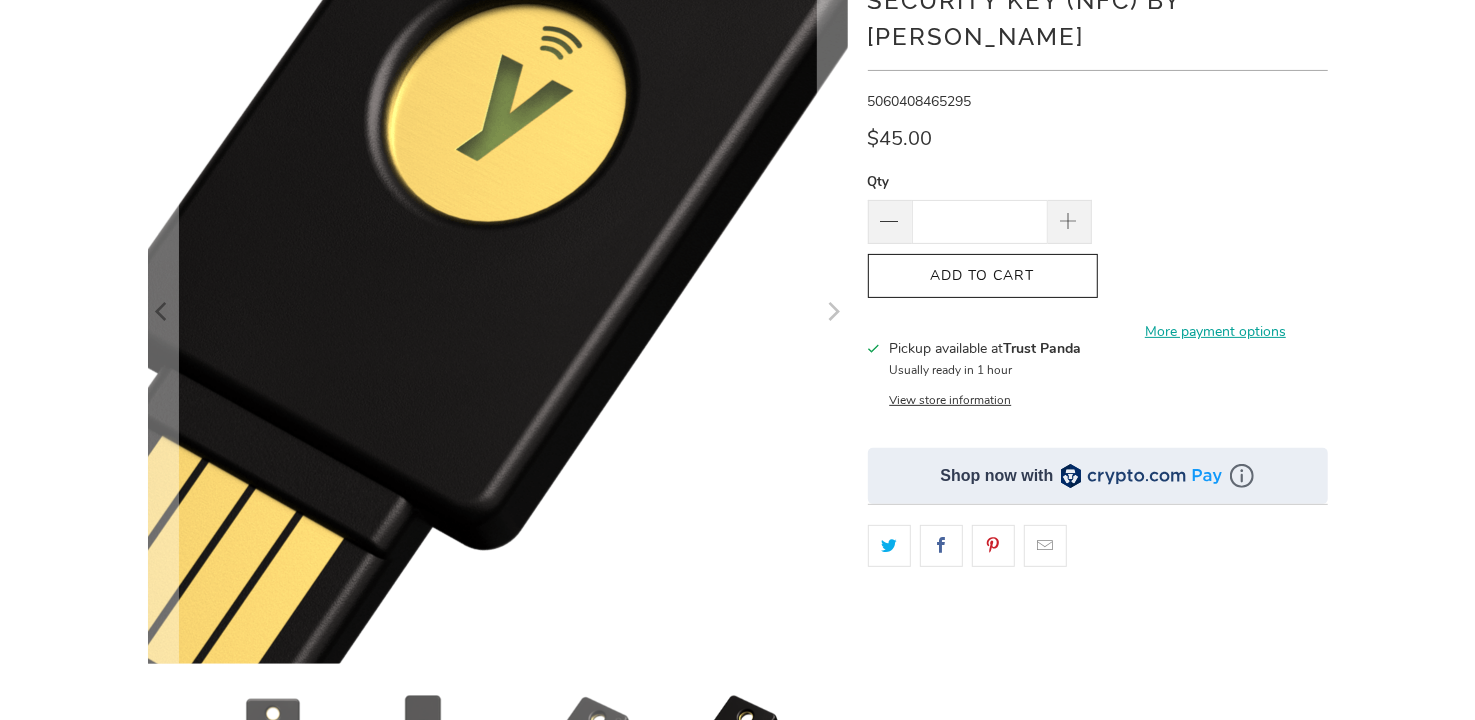 scroll, scrollTop: 199, scrollLeft: 0, axis: vertical 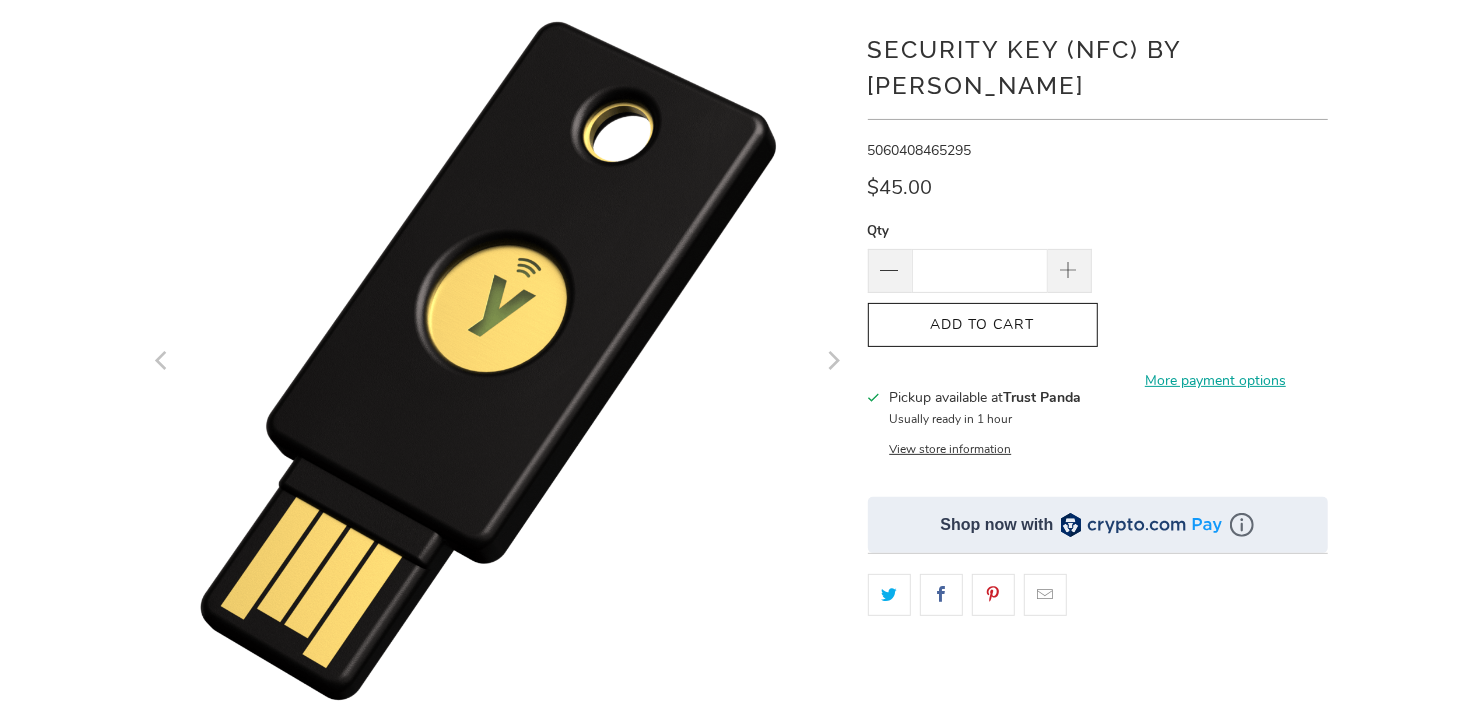click 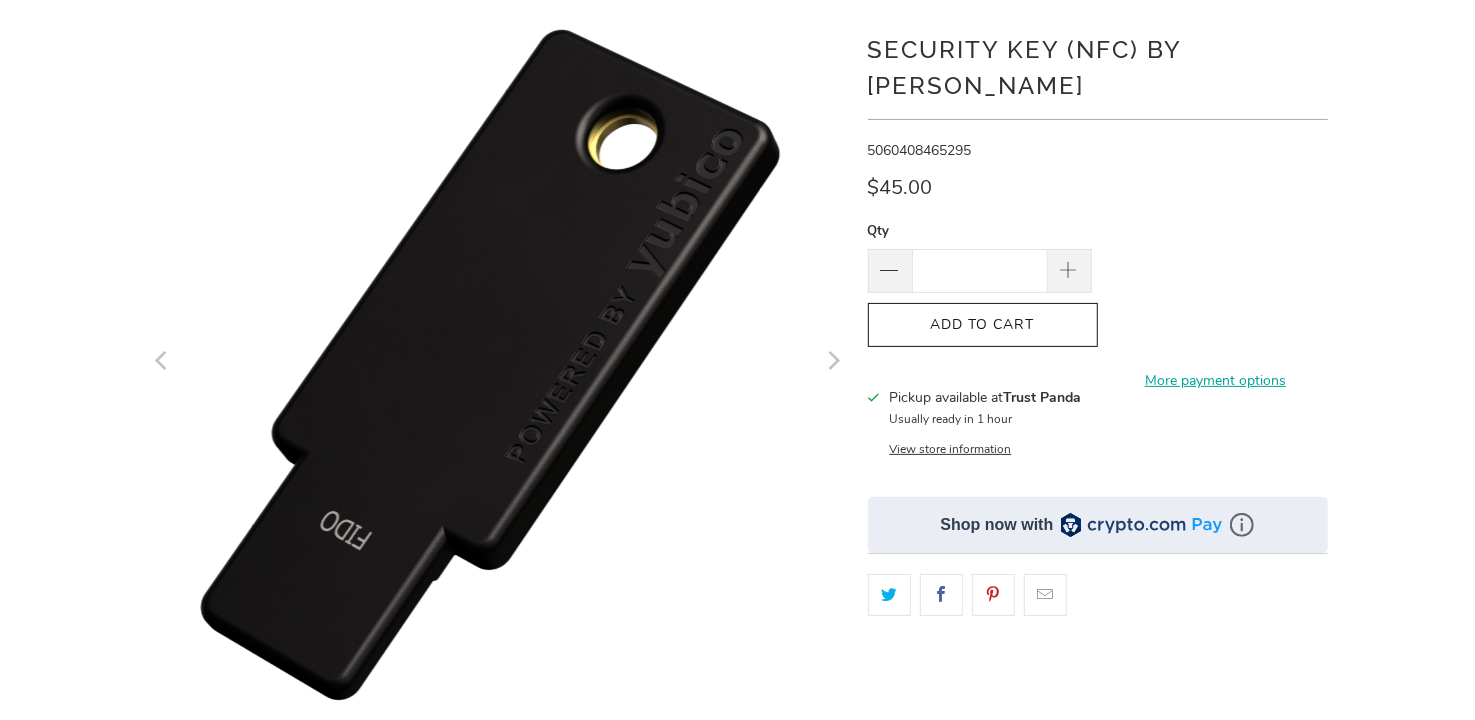 click 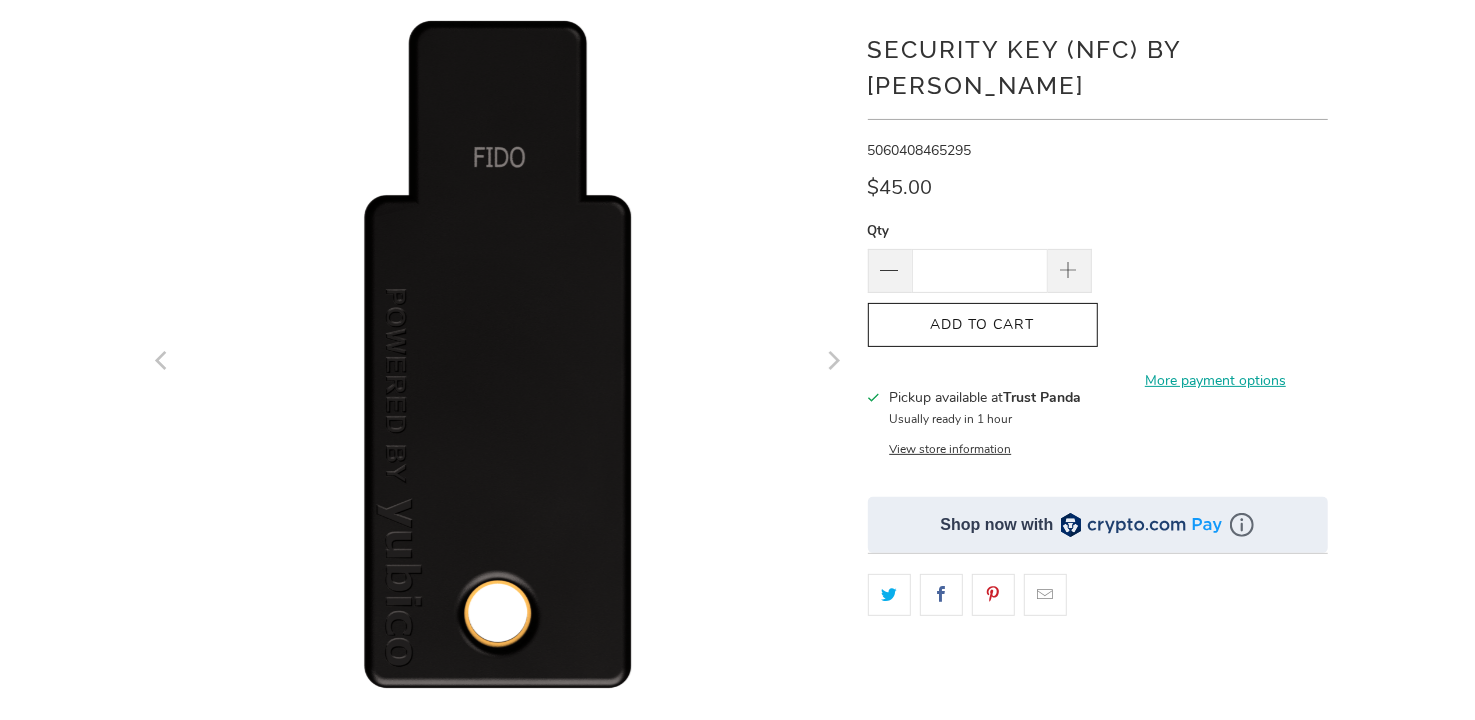 click 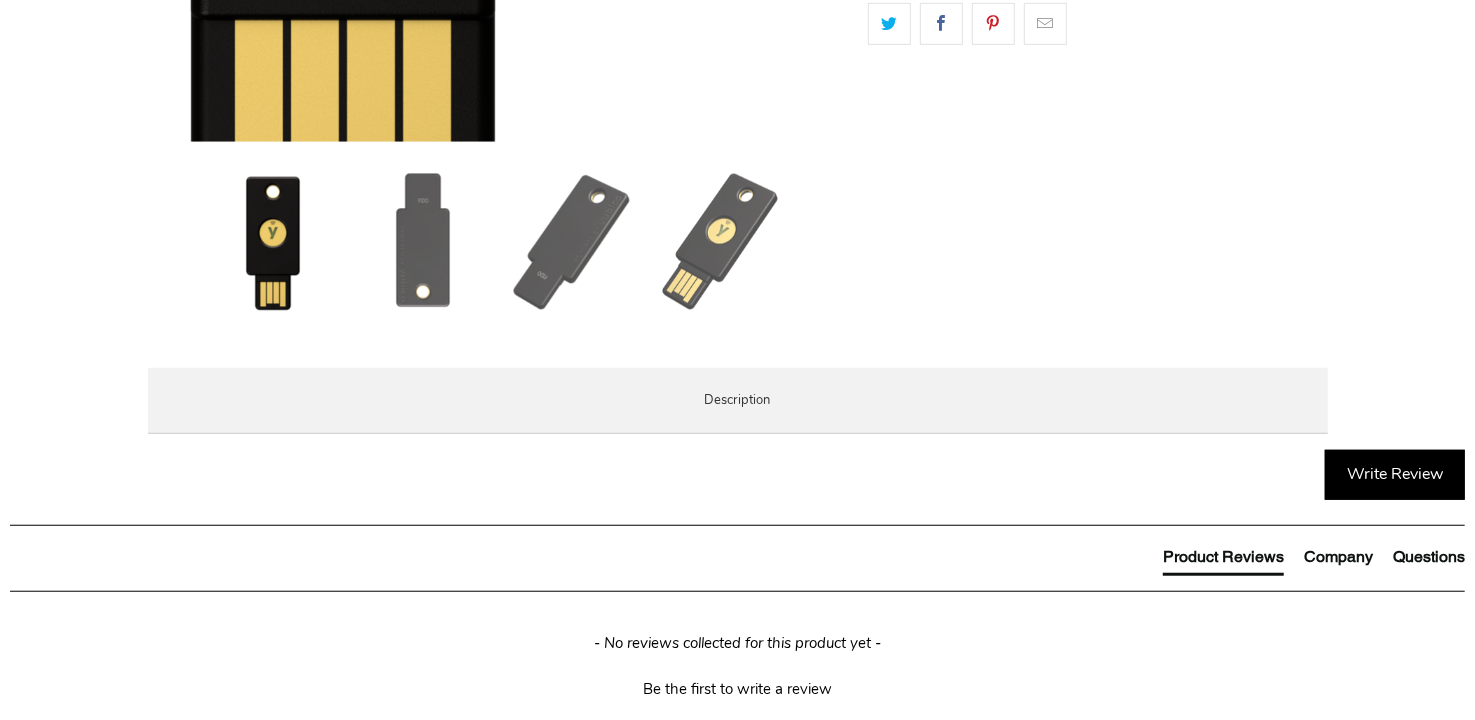 scroll, scrollTop: 900, scrollLeft: 0, axis: vertical 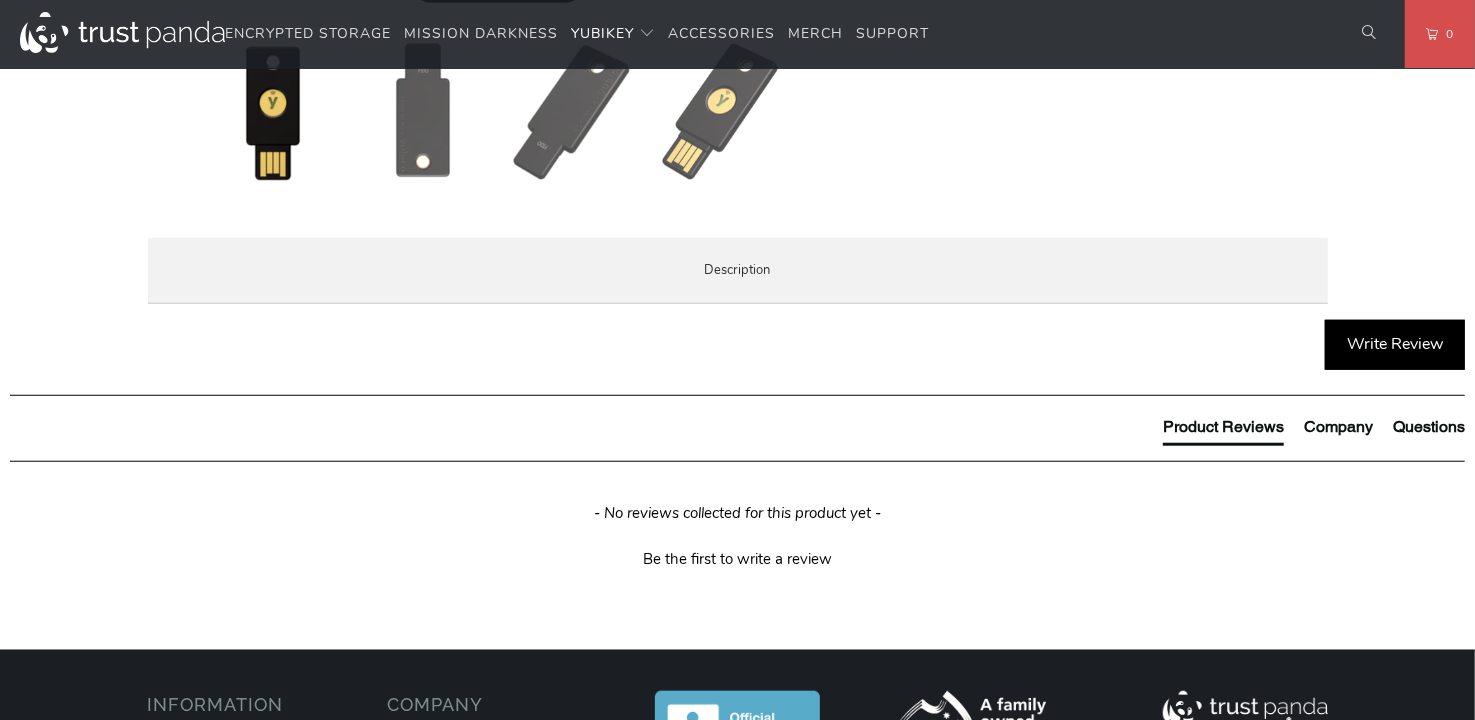 click on "Overview" at bounding box center [0, 0] 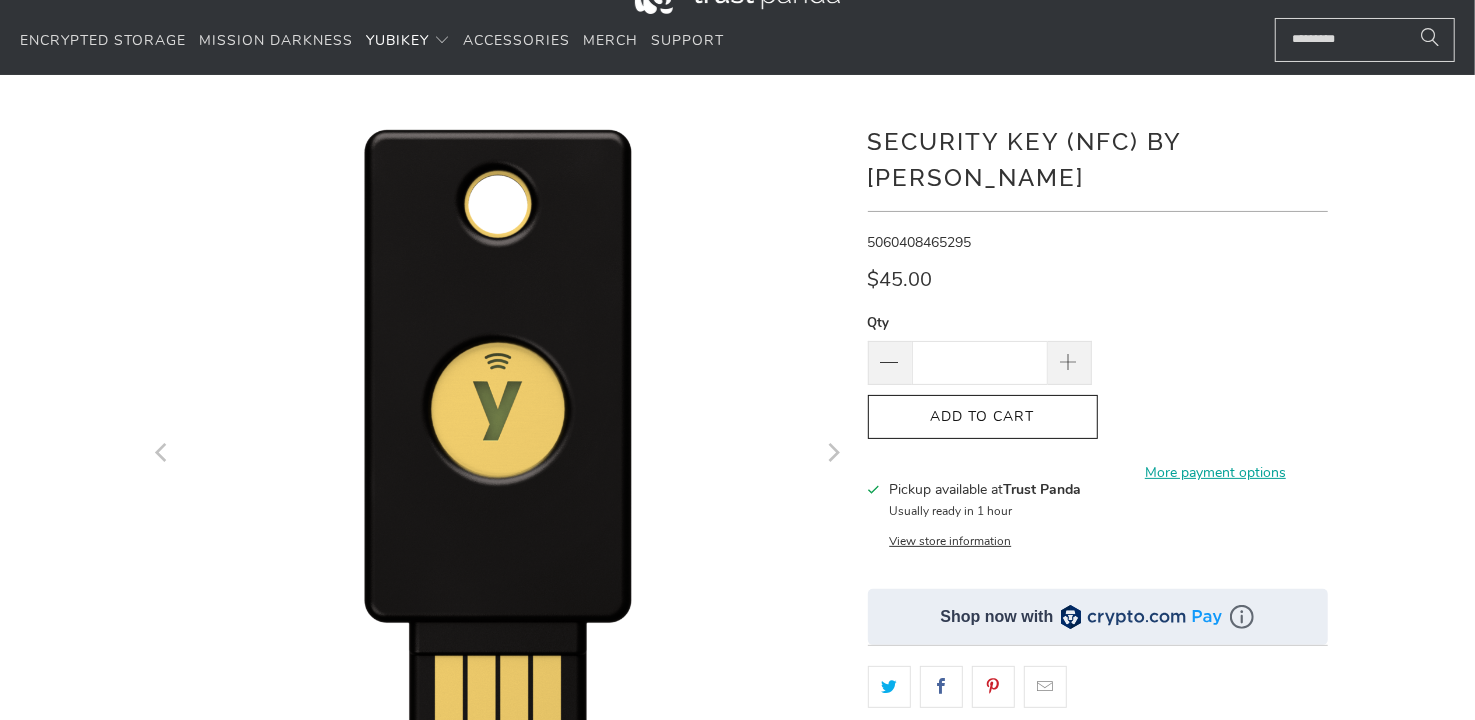 scroll, scrollTop: 199, scrollLeft: 0, axis: vertical 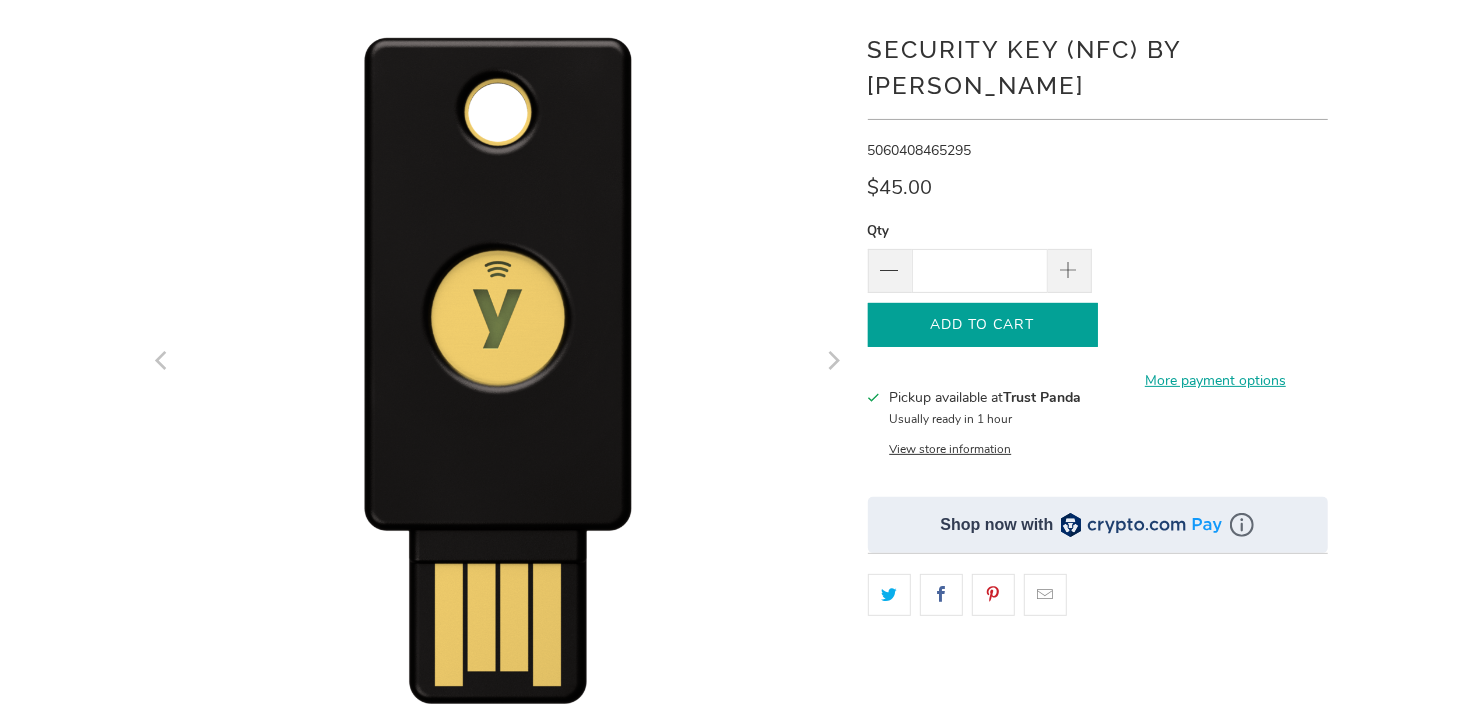 click 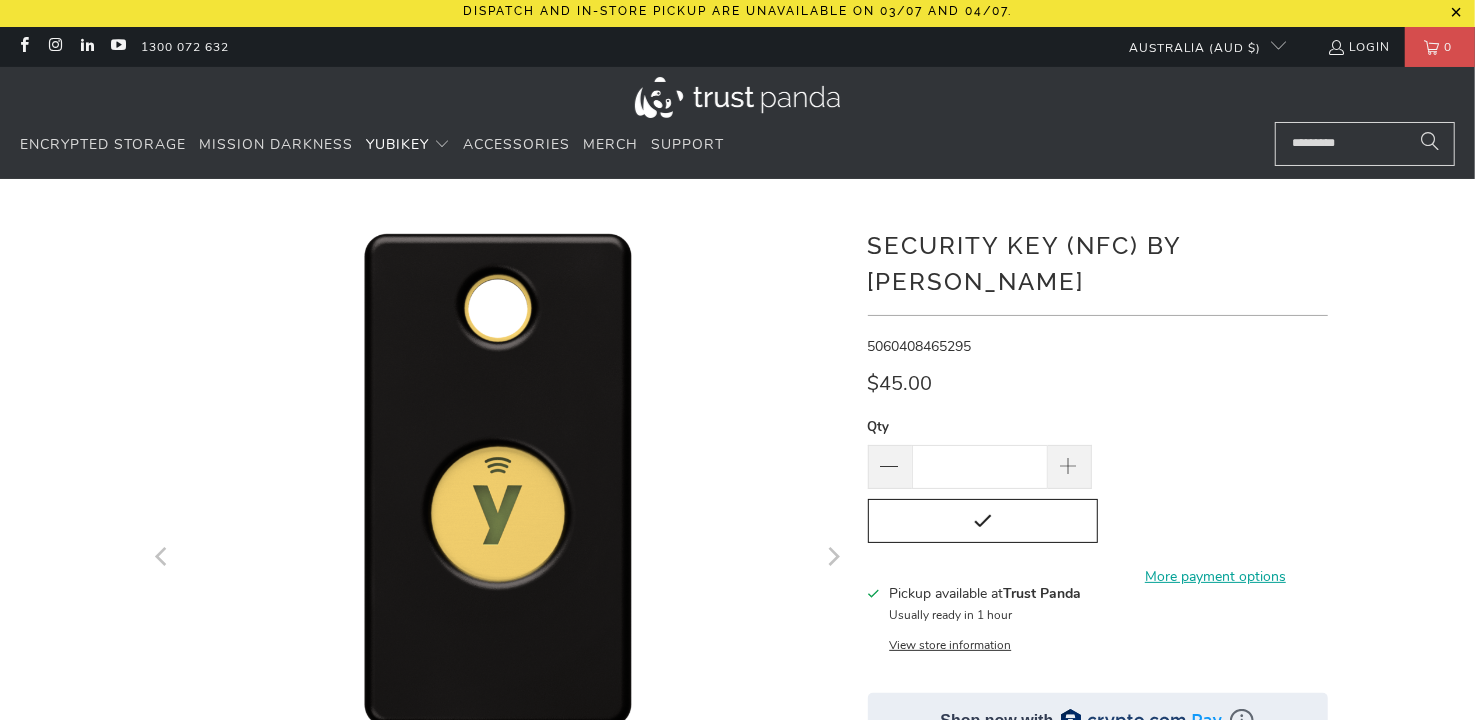 scroll, scrollTop: 0, scrollLeft: 0, axis: both 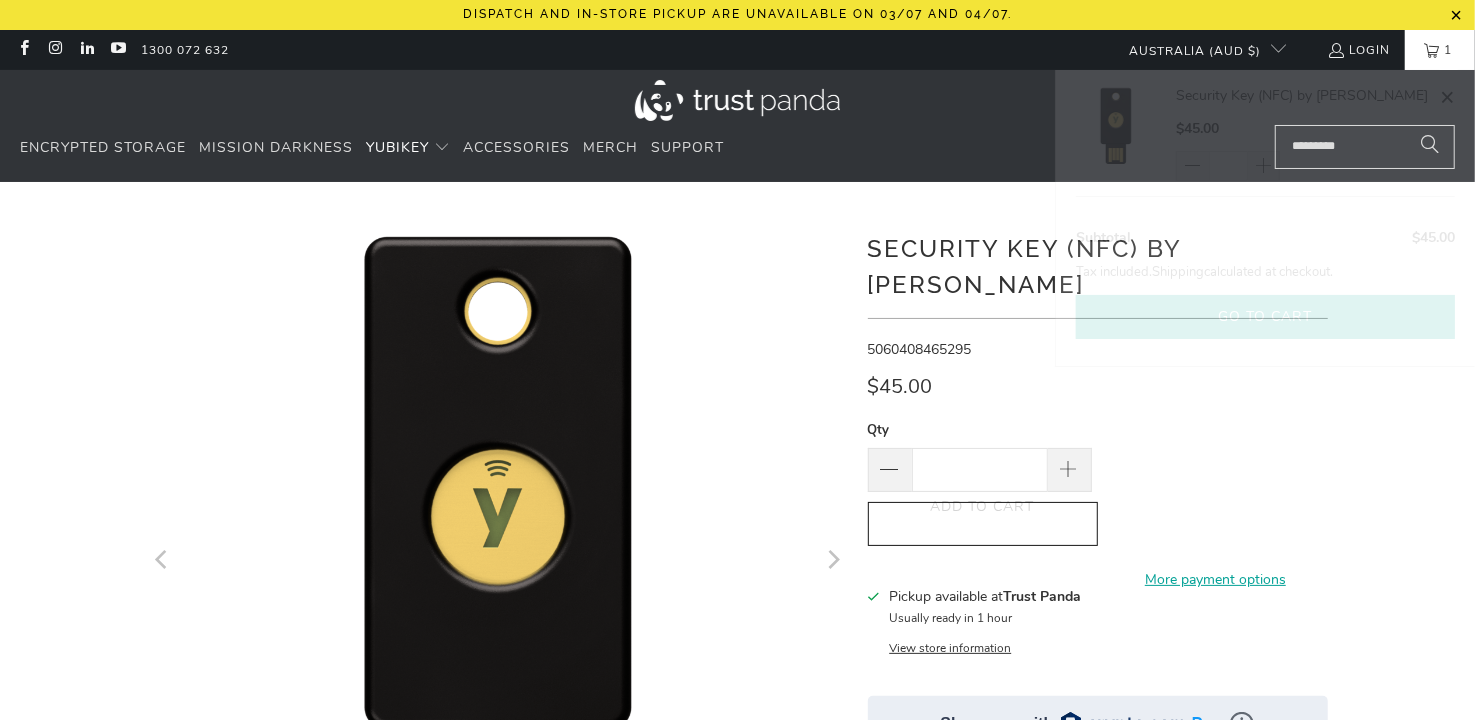 click on "Go to cart" at bounding box center [1265, 317] 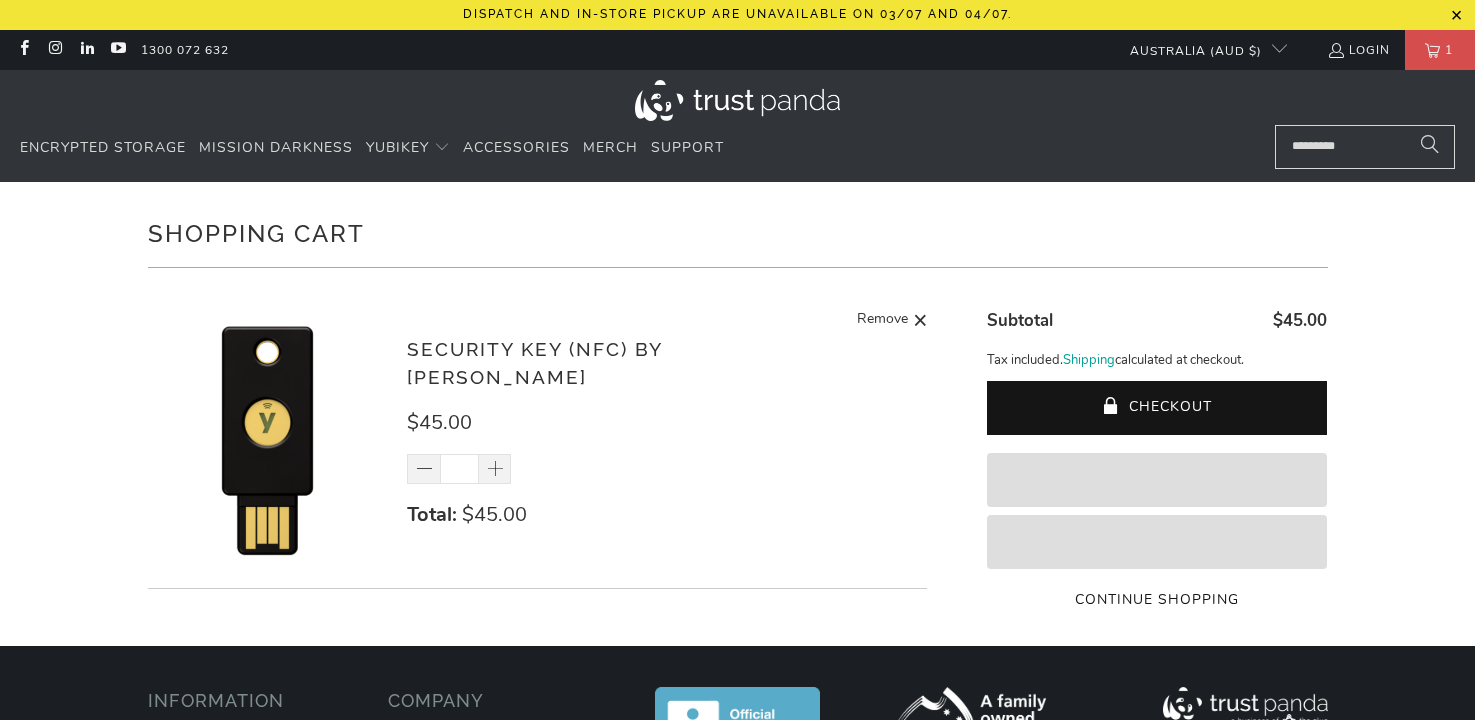 scroll, scrollTop: 0, scrollLeft: 0, axis: both 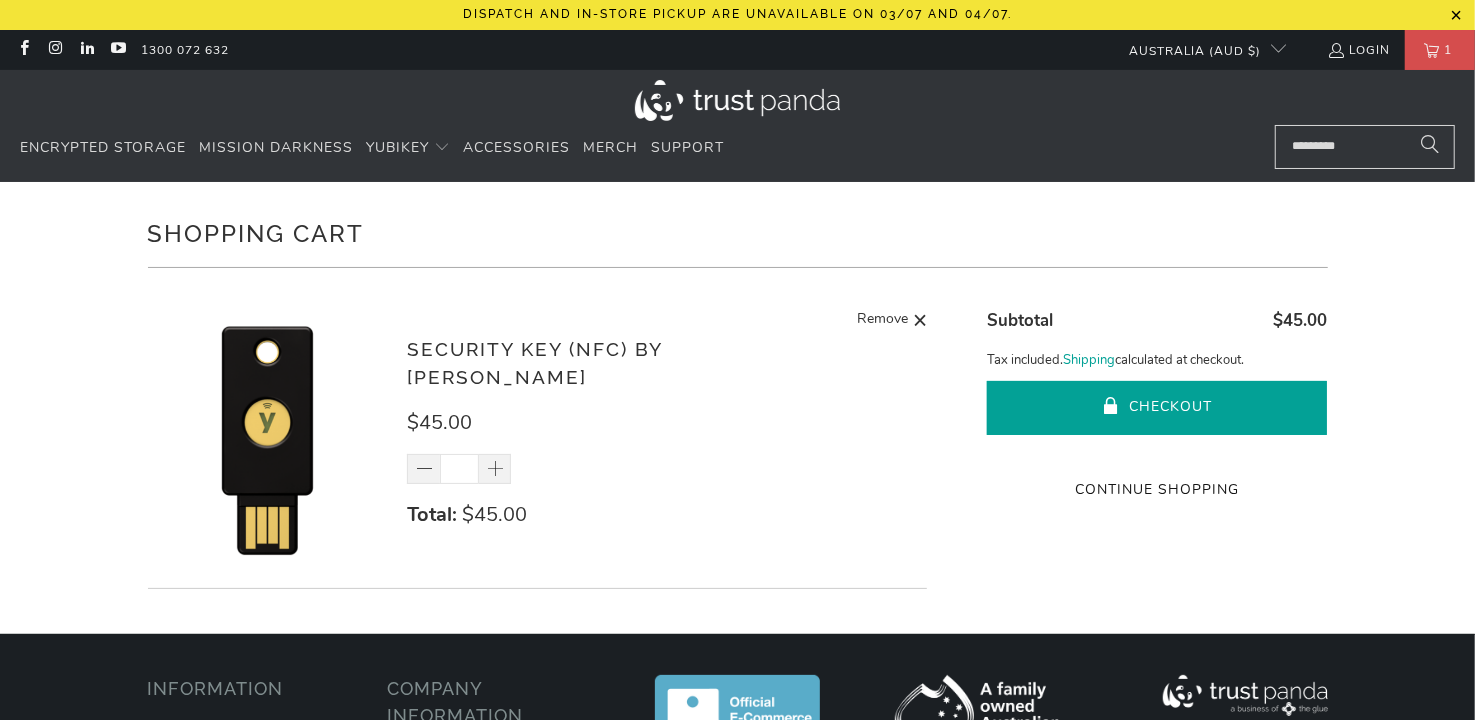 click on "Checkout" at bounding box center (1157, 408) 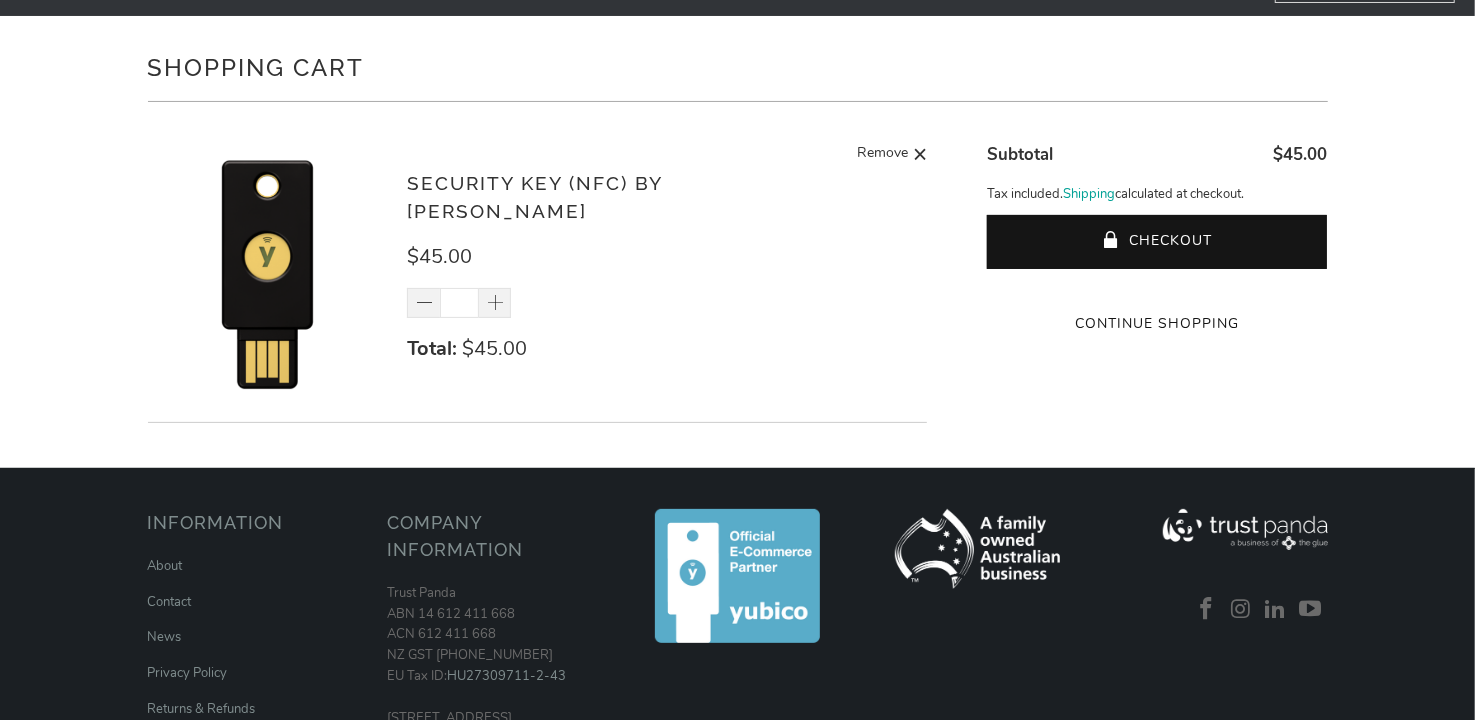 scroll, scrollTop: 398, scrollLeft: 0, axis: vertical 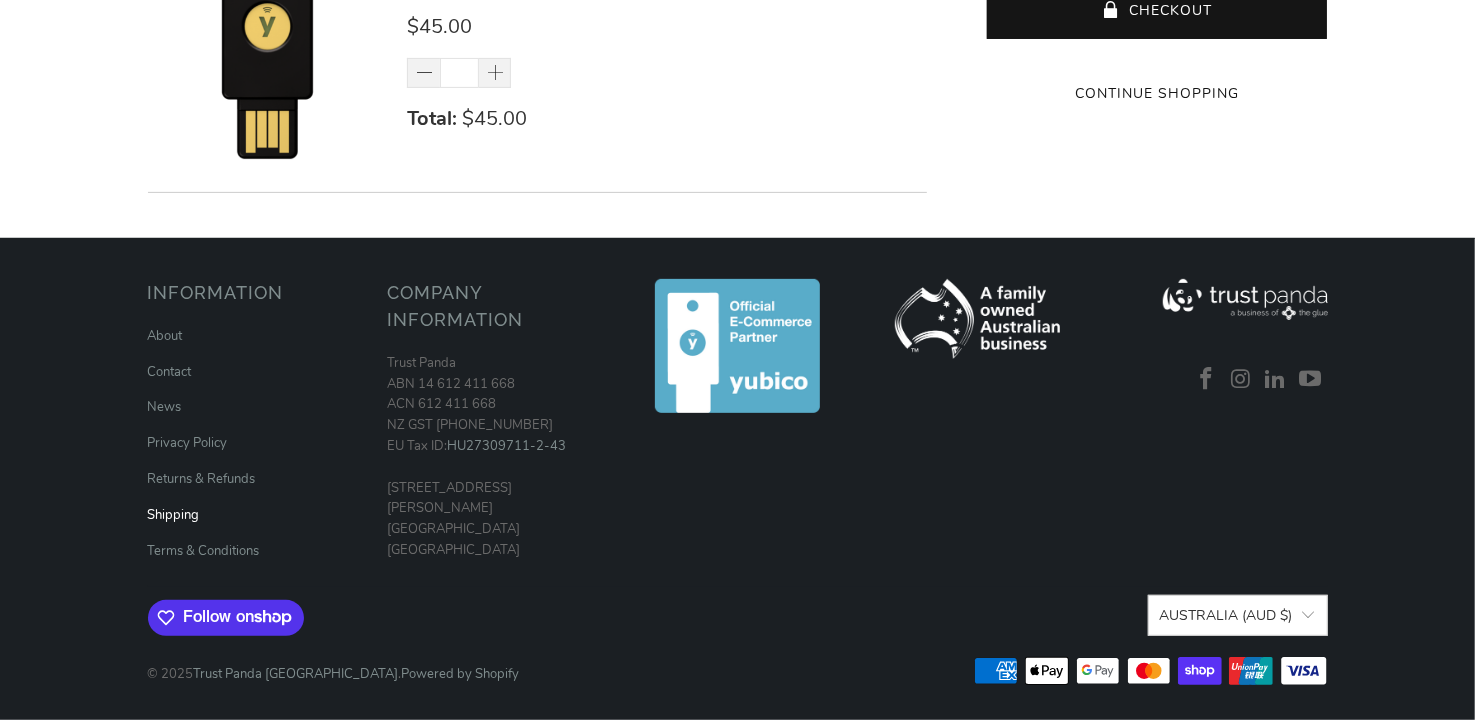 click on "Shipping" at bounding box center (174, 515) 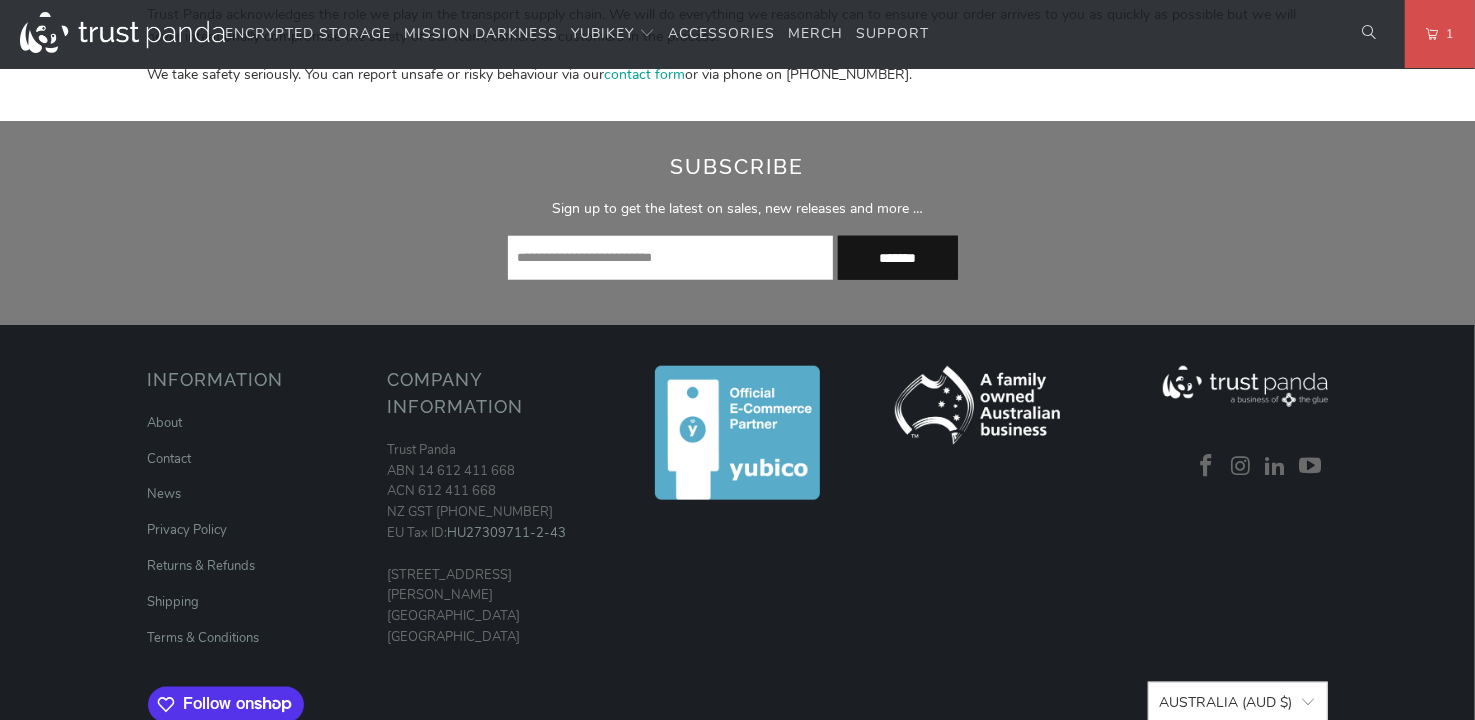 scroll, scrollTop: 1199, scrollLeft: 0, axis: vertical 